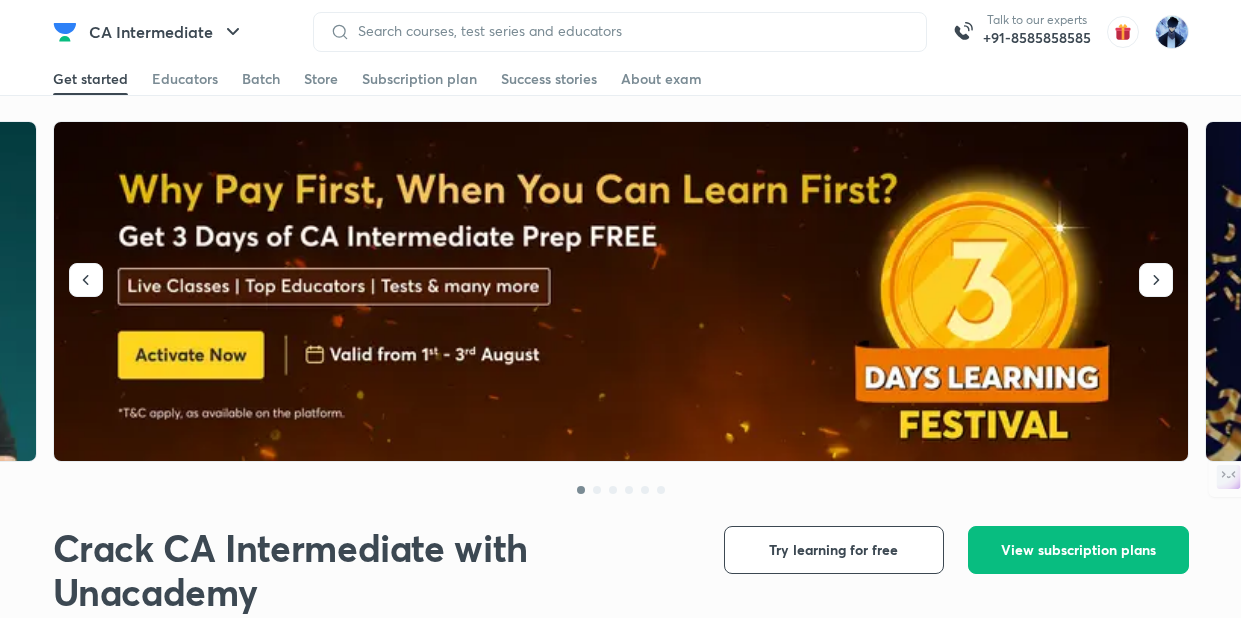 scroll, scrollTop: 0, scrollLeft: 0, axis: both 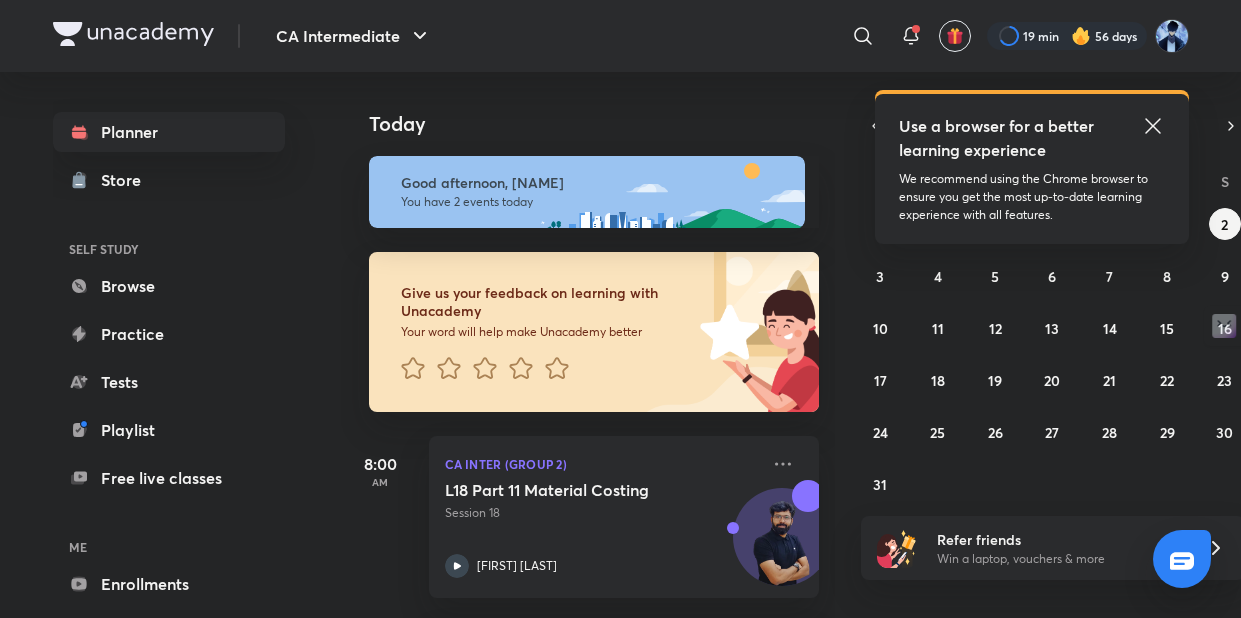 click 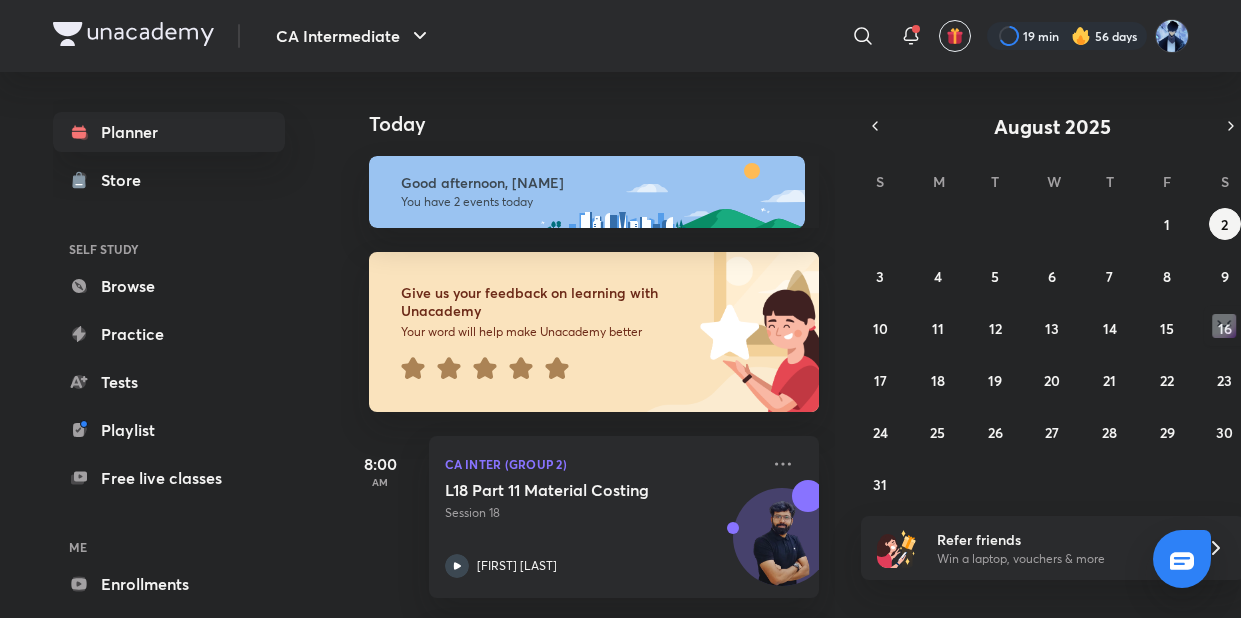 scroll, scrollTop: 125, scrollLeft: 0, axis: vertical 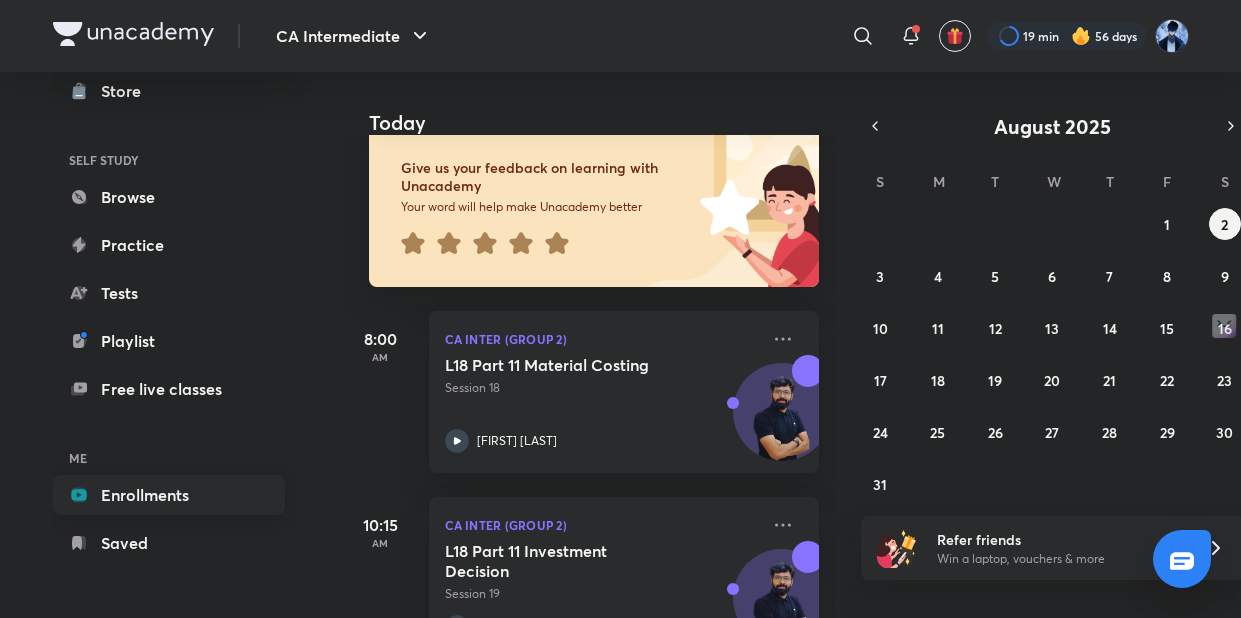 click on "Enrollments" at bounding box center (169, 495) 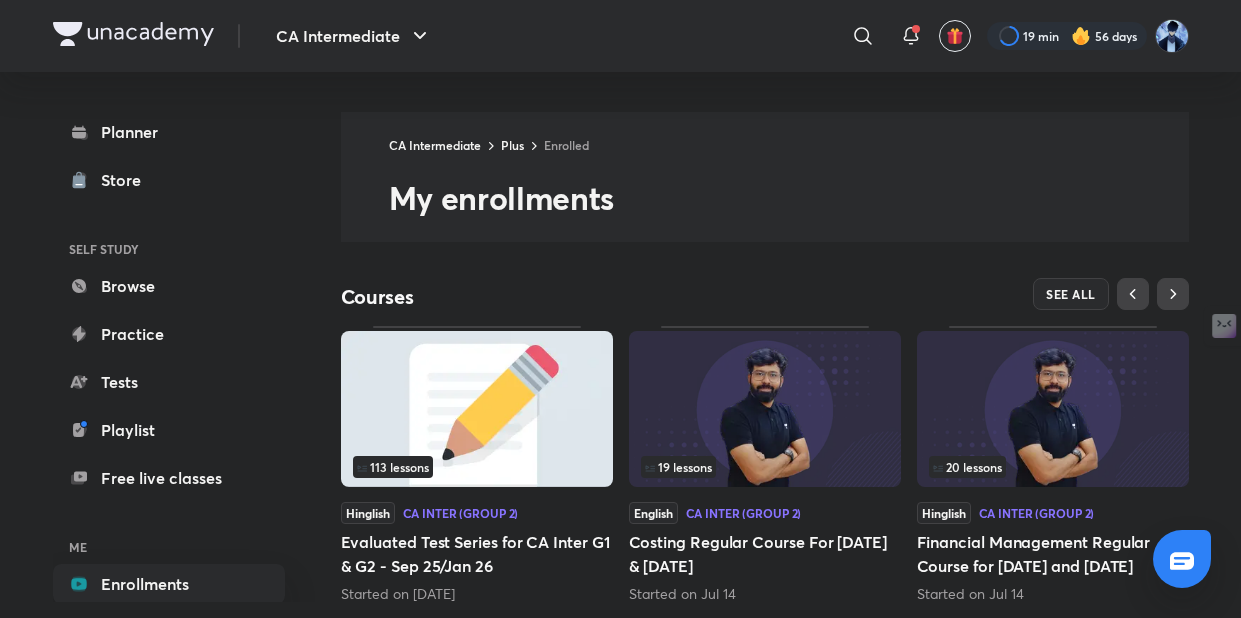 scroll, scrollTop: 89, scrollLeft: 0, axis: vertical 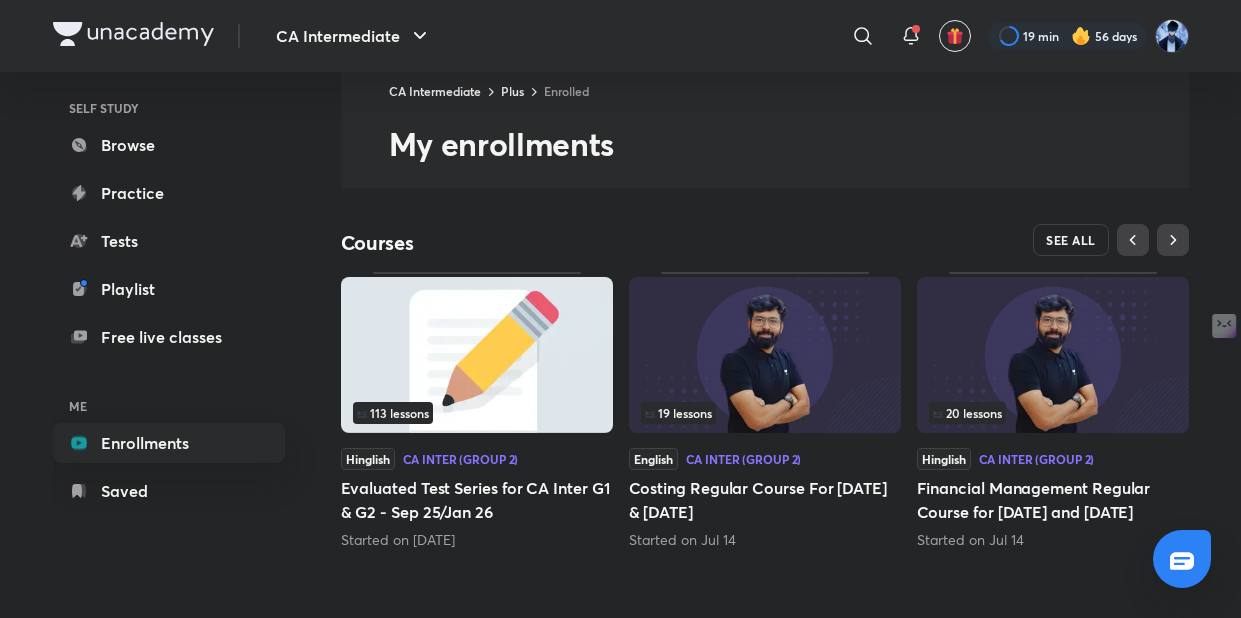 click on "SEE ALL" at bounding box center [1071, 240] 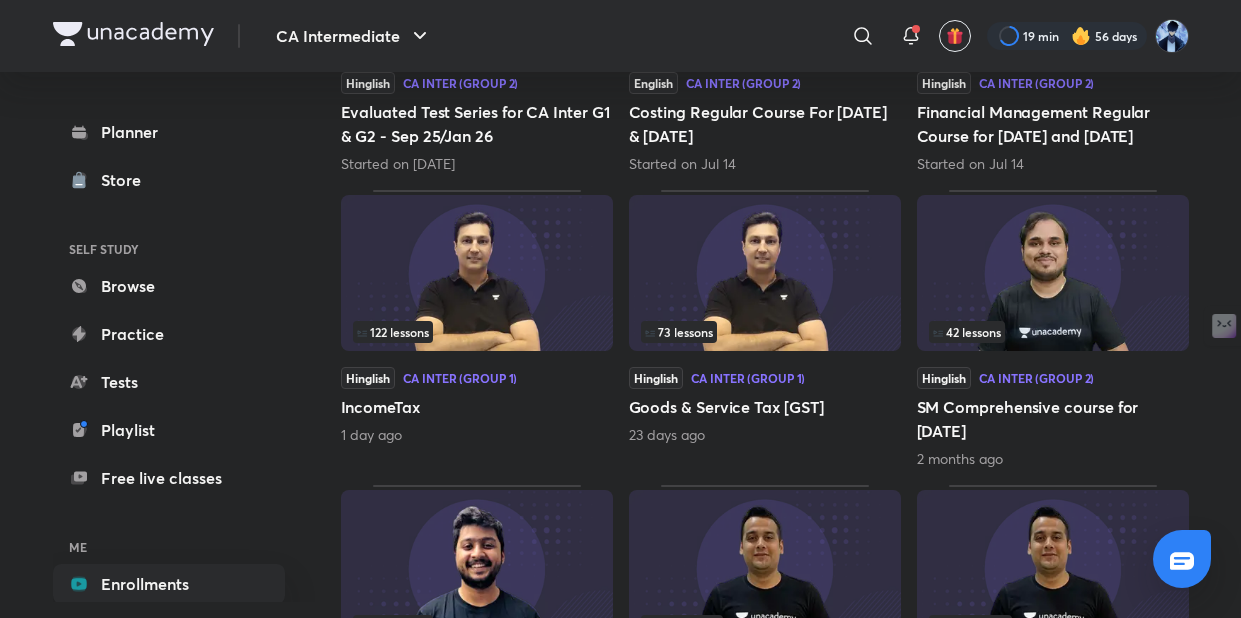 scroll, scrollTop: 476, scrollLeft: 0, axis: vertical 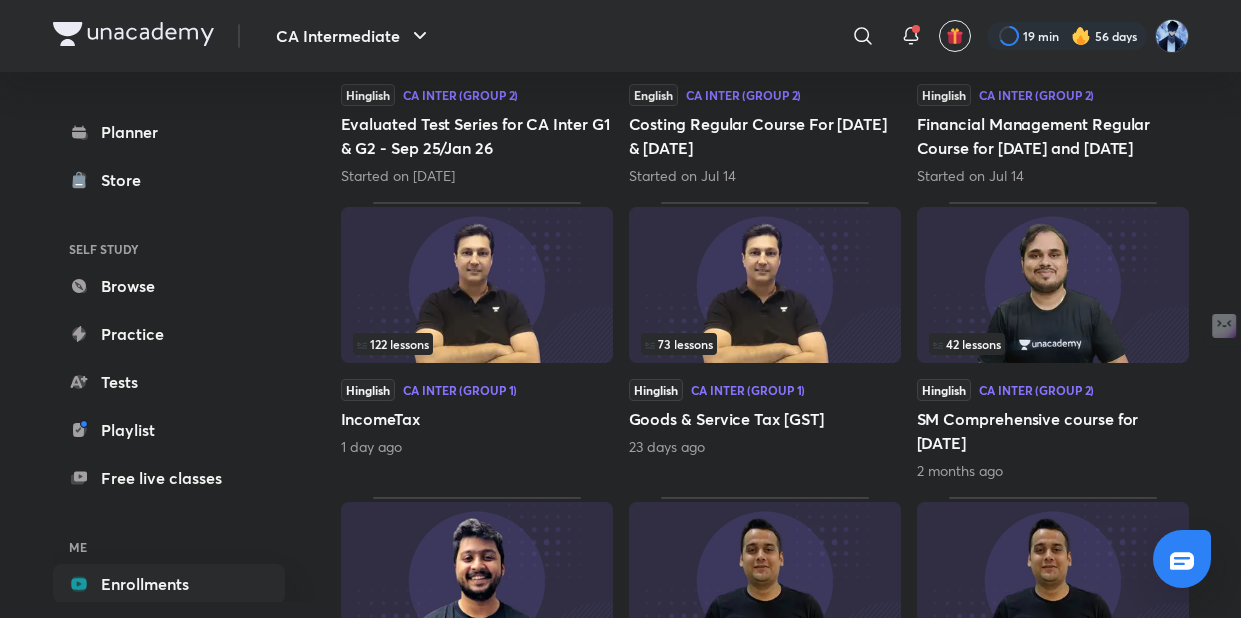 click on "IncomeTax" at bounding box center (477, 419) 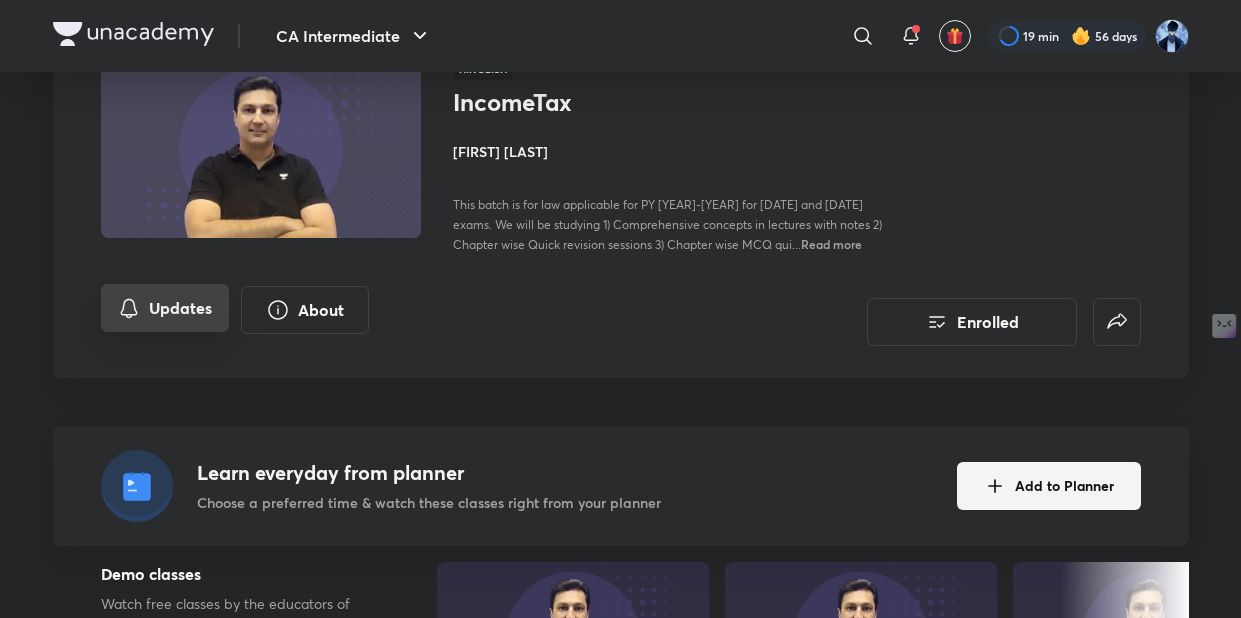 scroll, scrollTop: 0, scrollLeft: 0, axis: both 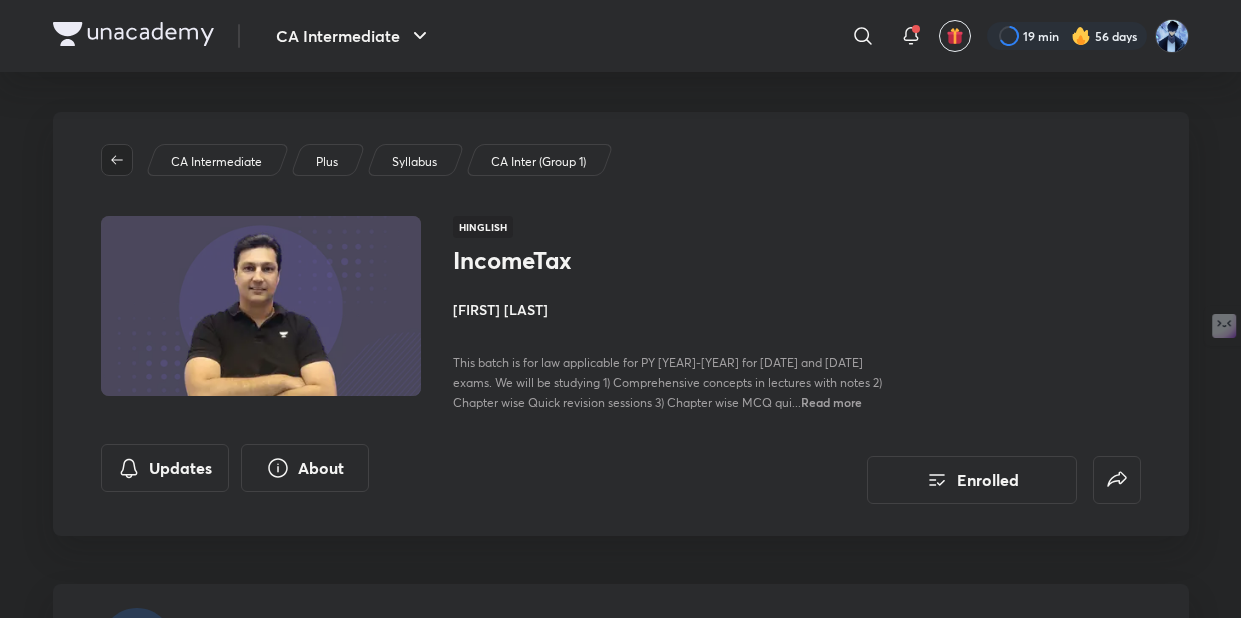 click at bounding box center (117, 160) 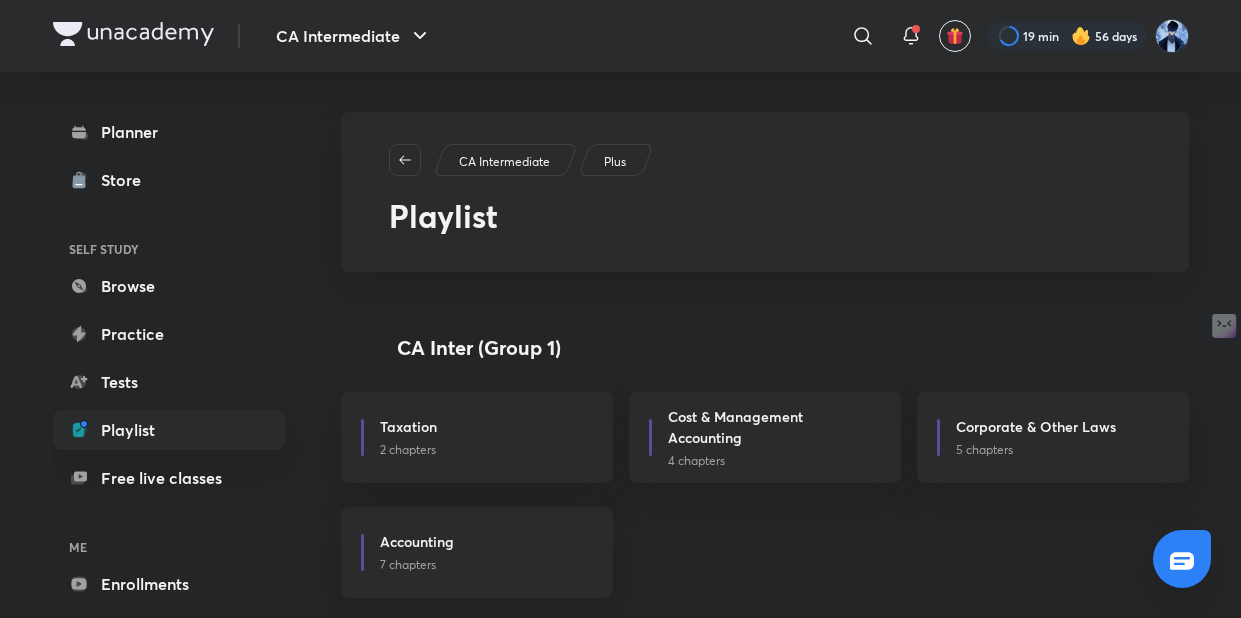 scroll, scrollTop: 256, scrollLeft: 0, axis: vertical 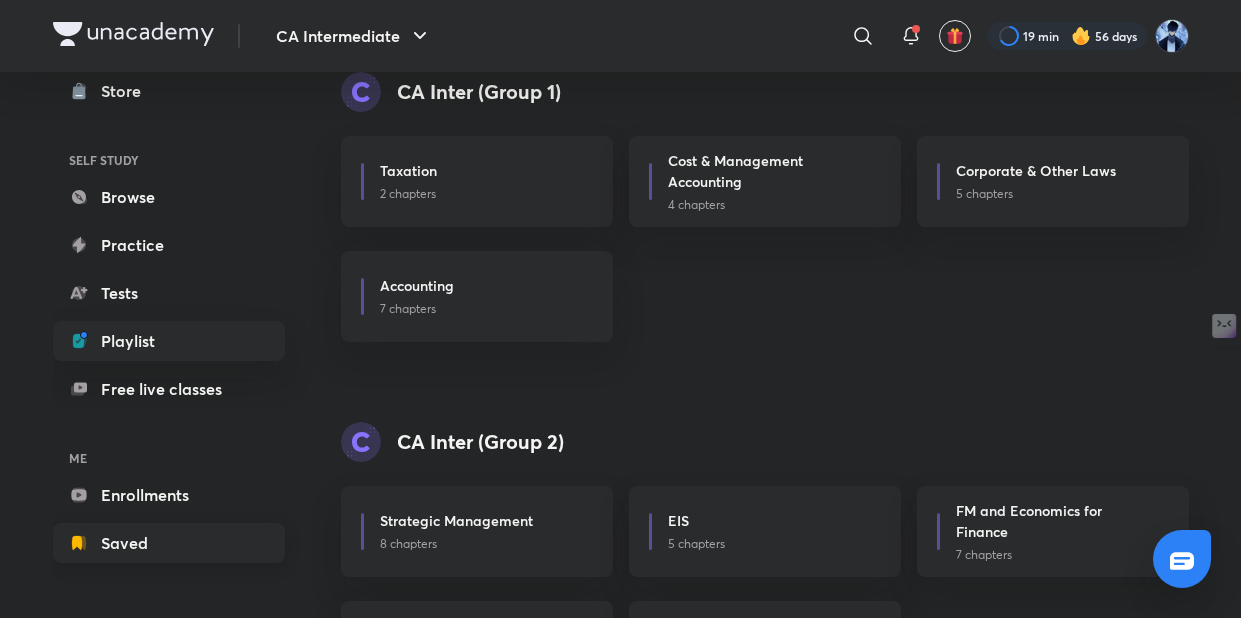 click on "Saved" at bounding box center (169, 543) 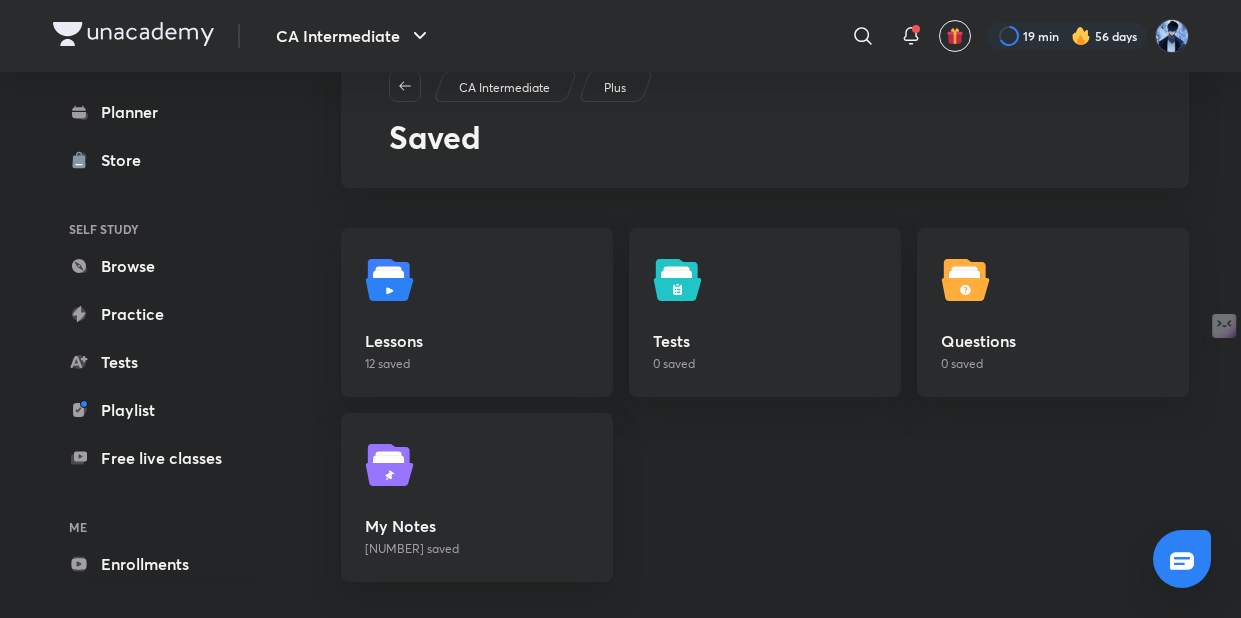 scroll, scrollTop: 0, scrollLeft: 0, axis: both 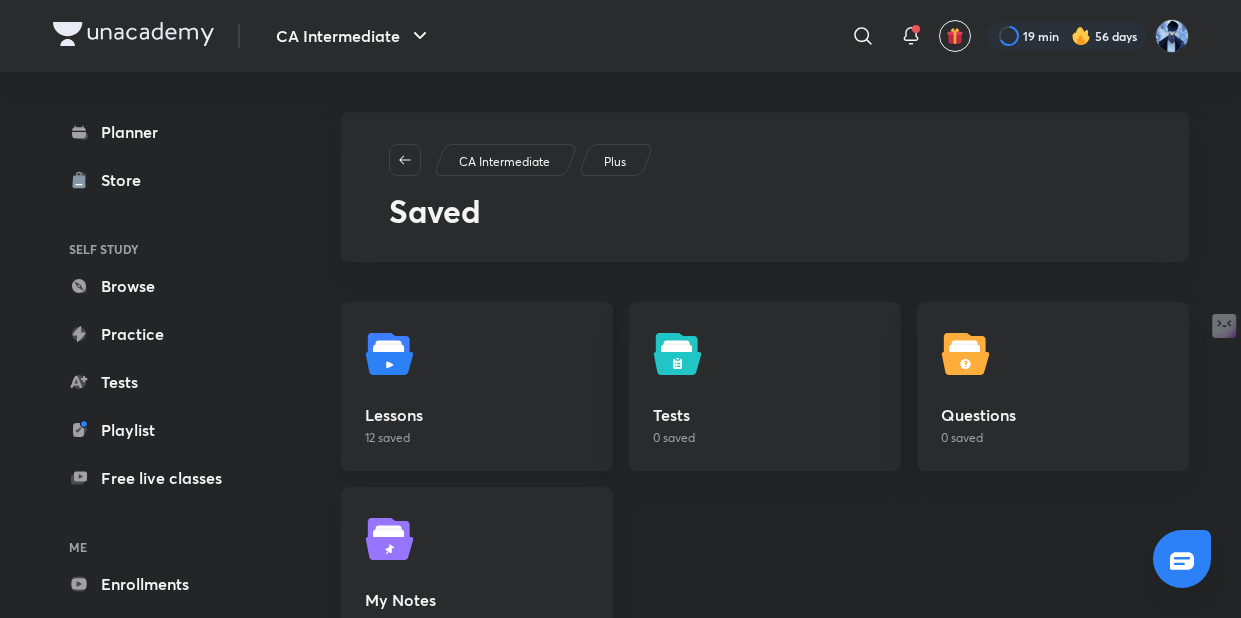 click on "12 saved" at bounding box center (477, 438) 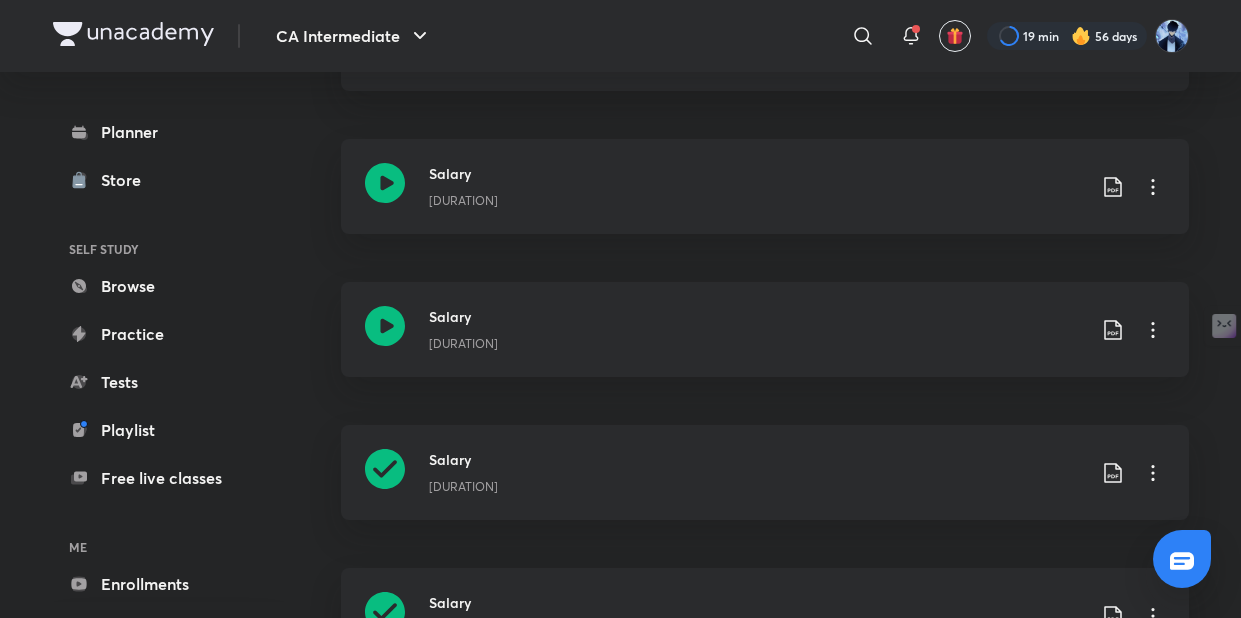 scroll, scrollTop: 1339, scrollLeft: 0, axis: vertical 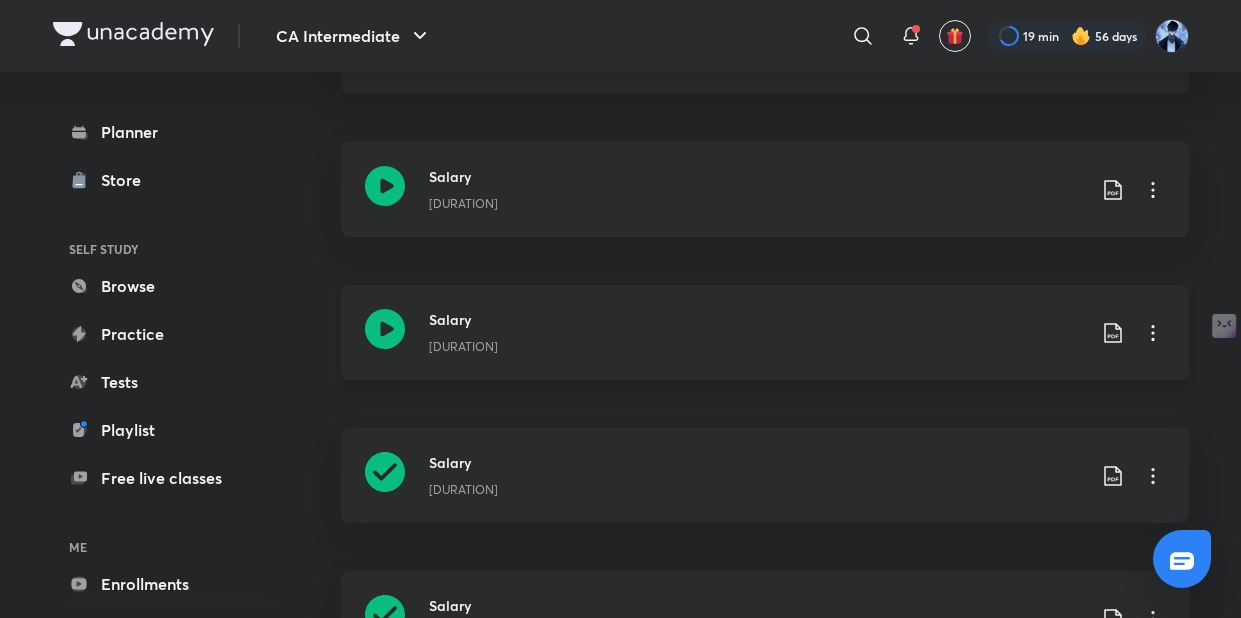 click 